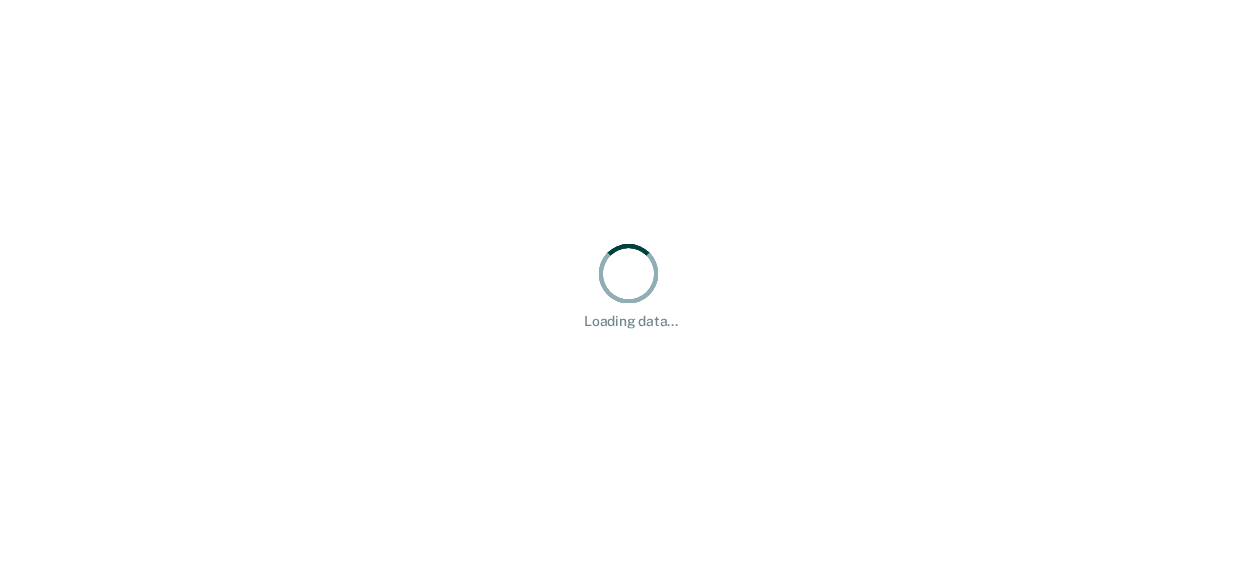 scroll, scrollTop: 0, scrollLeft: 0, axis: both 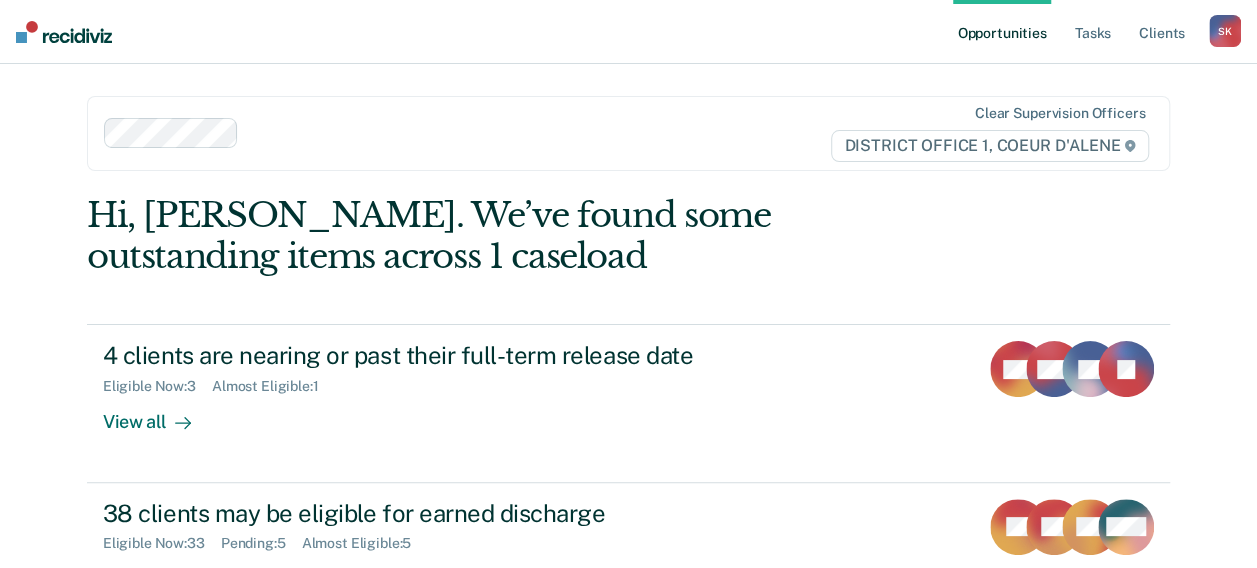 click on "Clear   supervision officers DISTRICT OFFICE 1, COEUR D'ALENE   Hi, [PERSON_NAME]. We’ve found some outstanding items across 1 caseload 4 clients are nearing or past their full-term release date Eligible Now :  3 Almost Eligible :  1 View all   MD MW KT TJ 38 clients may be eligible for earned discharge Eligible Now :  33 Pending :  5 Almost Eligible :  5 View all   JM GV CN + 35 34 clients may be eligible for the Limited Supervision Unit Almost Eligible :  34 View all   CN SM MH + 31 54 clients have tasks with overdue or upcoming due dates Overdue Tasks :  77 Upcoming Tasks :  20 View all   JL DS DM + 94" at bounding box center (628, 525) 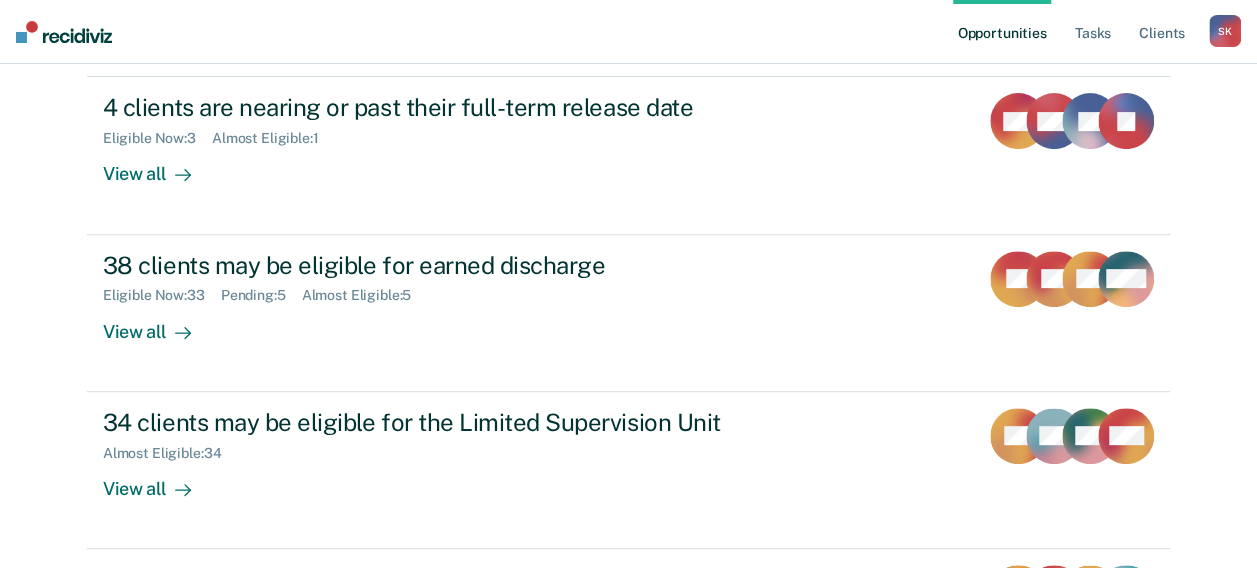 scroll, scrollTop: 280, scrollLeft: 0, axis: vertical 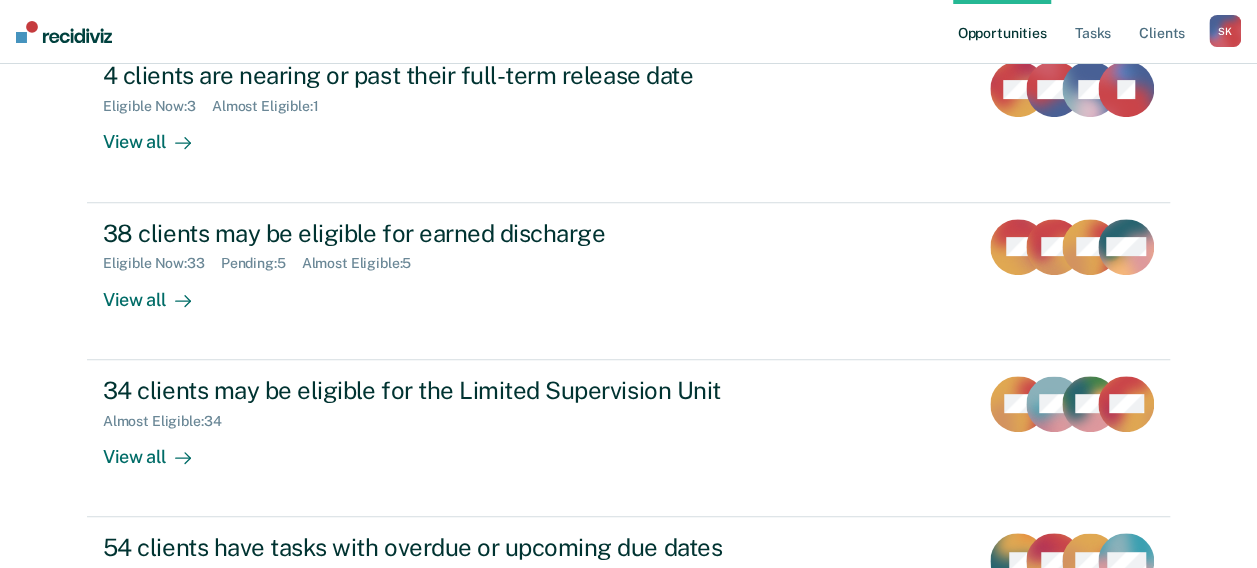 drag, startPoint x: 1254, startPoint y: 282, endPoint x: 1271, endPoint y: 284, distance: 17.117243 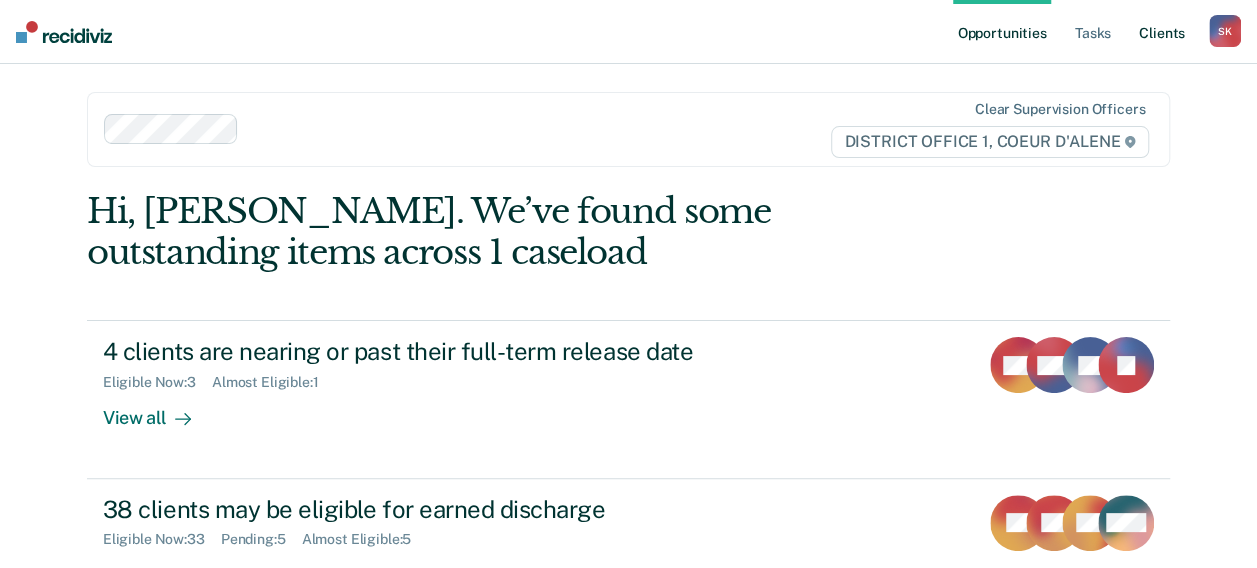 click on "Client s" at bounding box center (1162, 32) 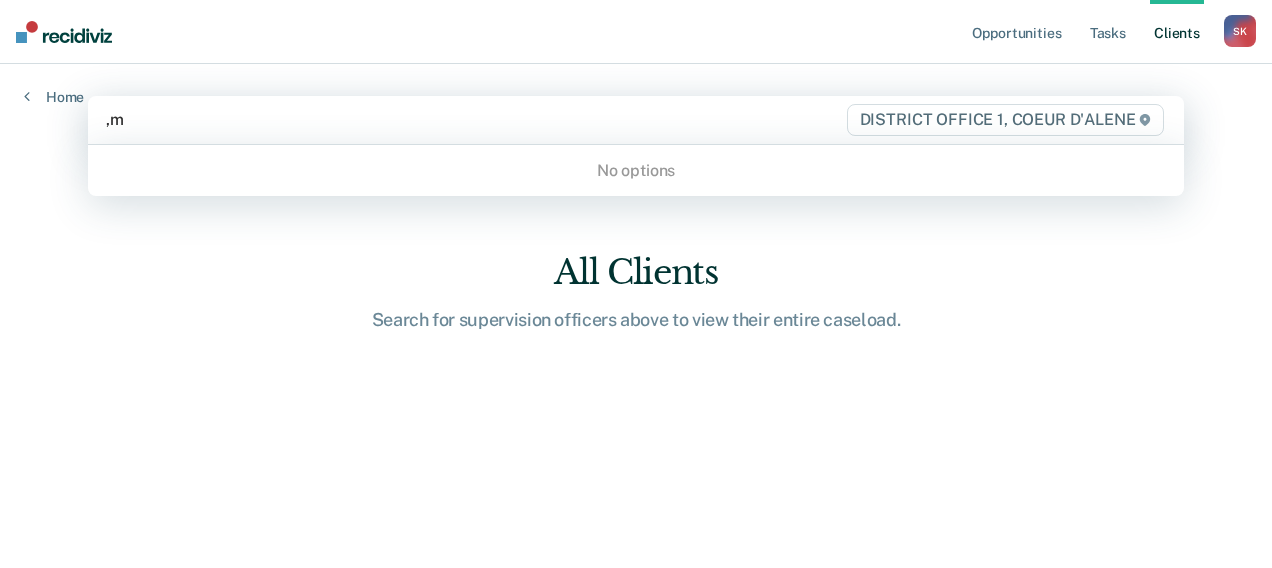 type on "," 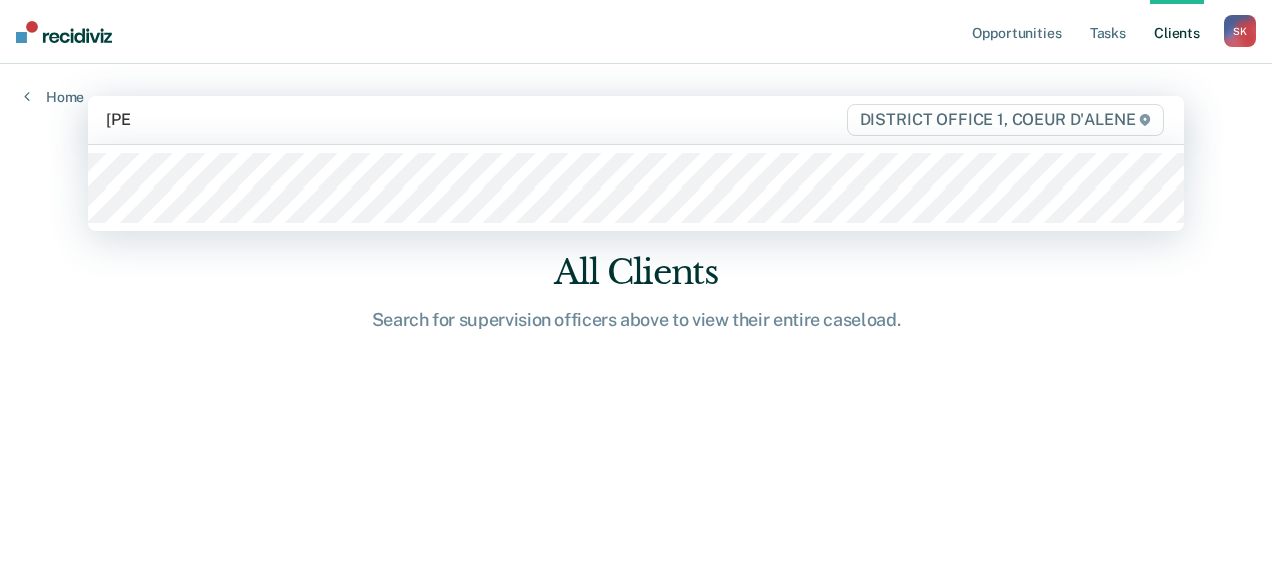 type on "melt" 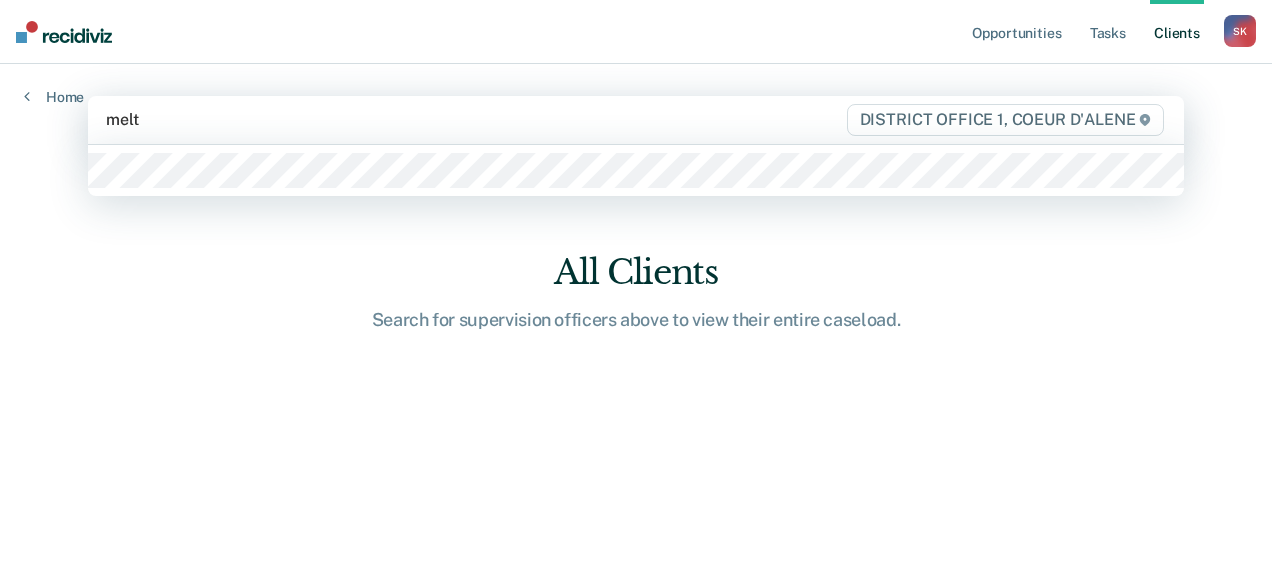 type 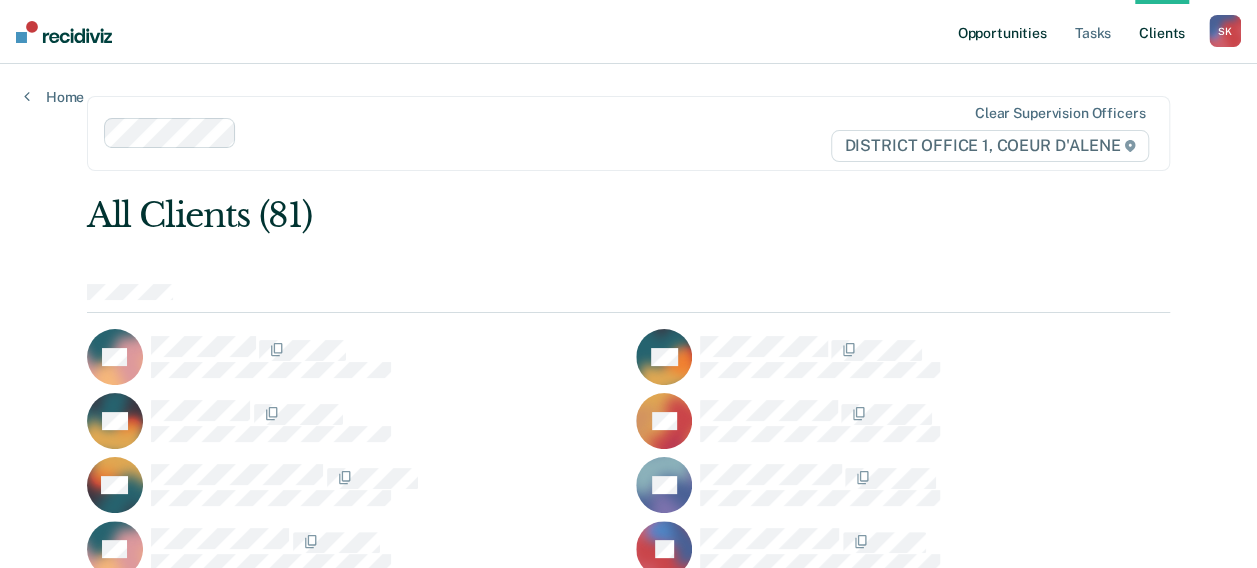 click on "Opportunities" at bounding box center (1001, 32) 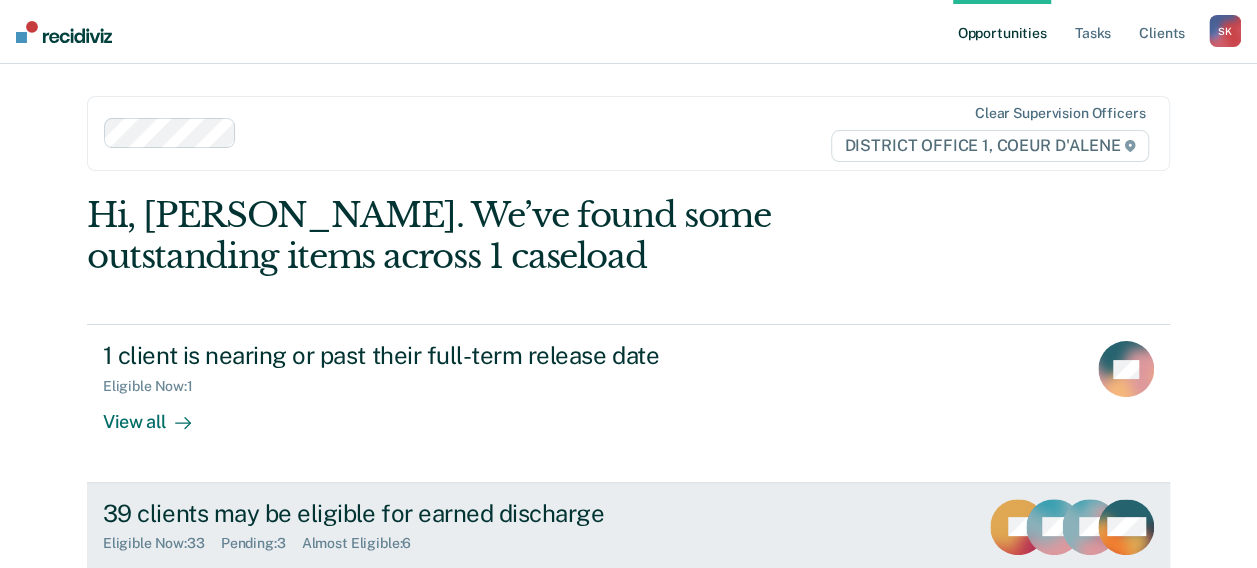 click on "Eligible Now :  33 Pending :  3 Almost Eligible :  6" at bounding box center (454, 539) 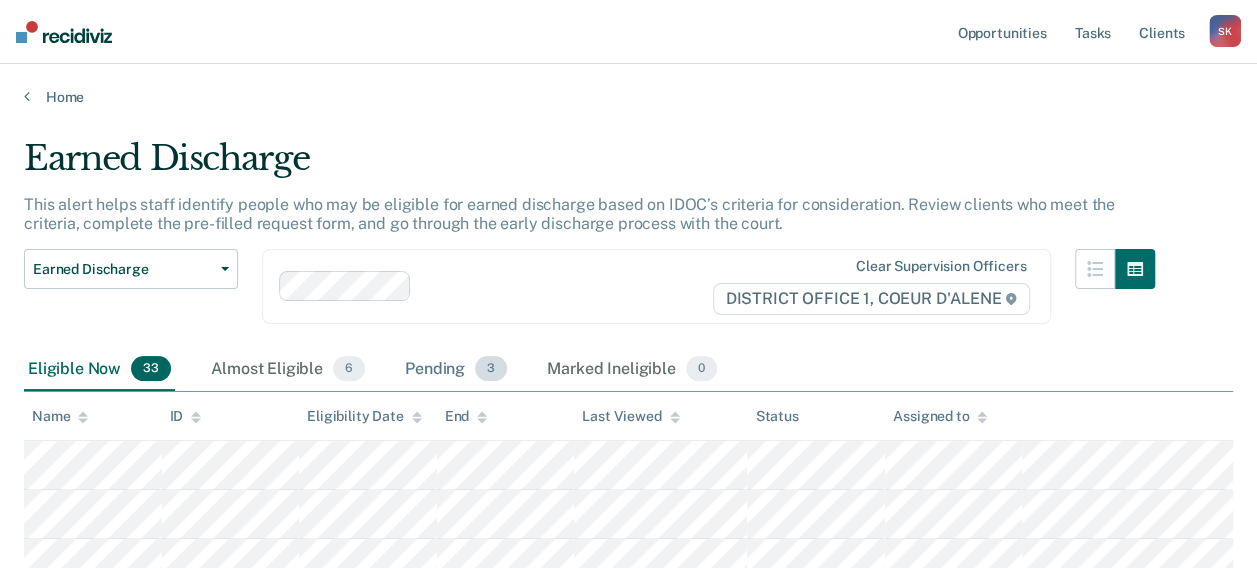 click on "Pending 3" at bounding box center [456, 370] 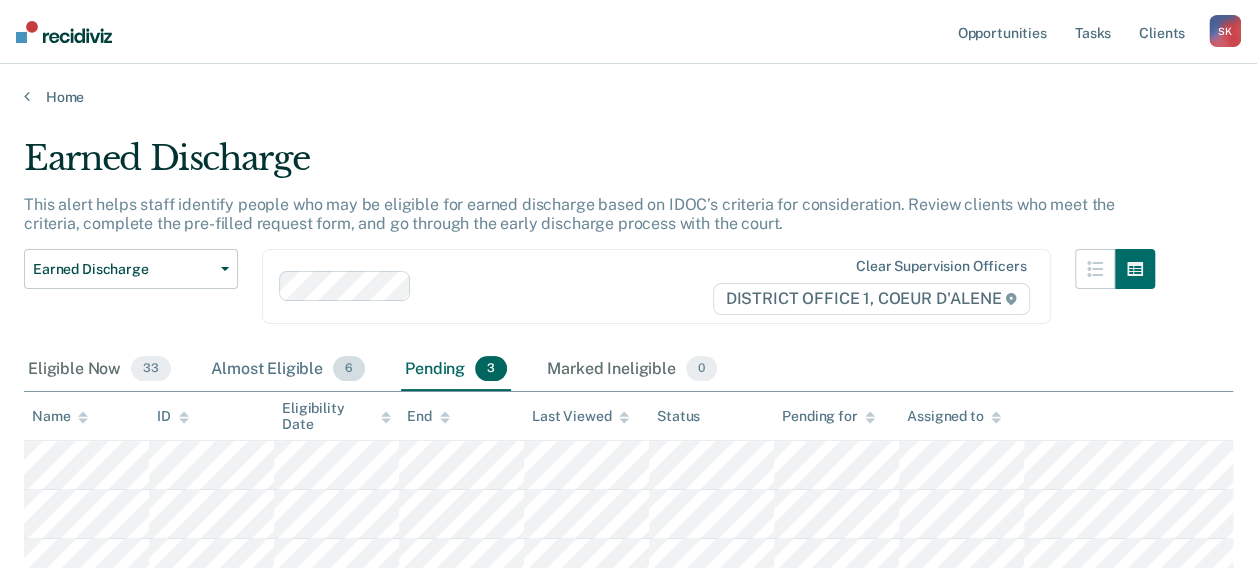 drag, startPoint x: 260, startPoint y: 361, endPoint x: 274, endPoint y: 356, distance: 14.866069 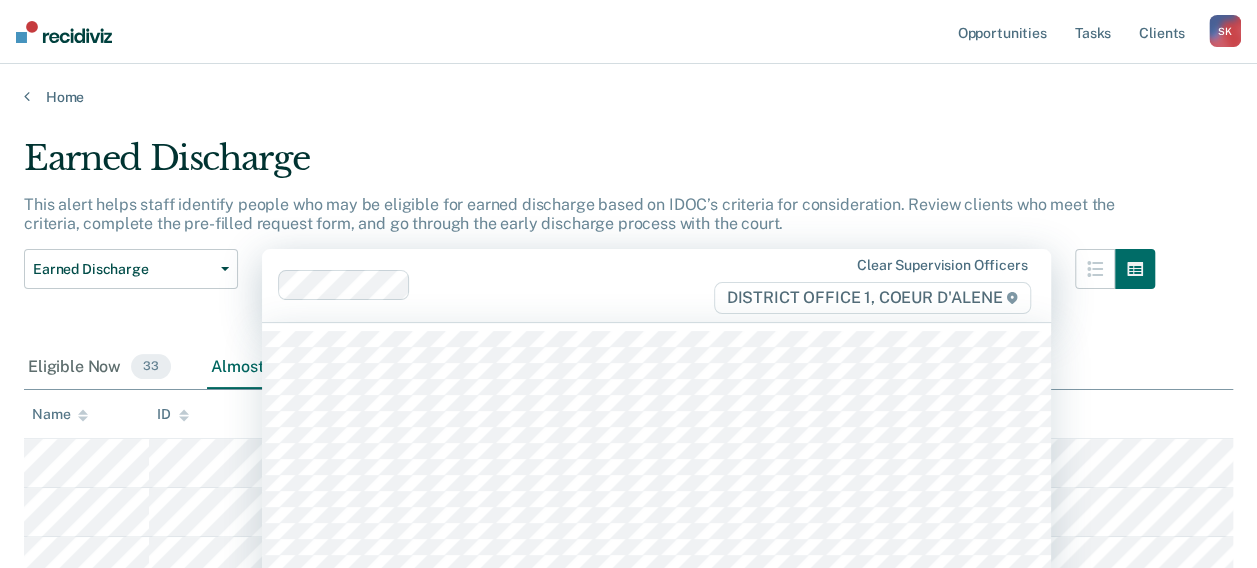click on "Clear   supervision officers DISTRICT OFFICE 1, COEUR D'ALENE" at bounding box center (656, 285) 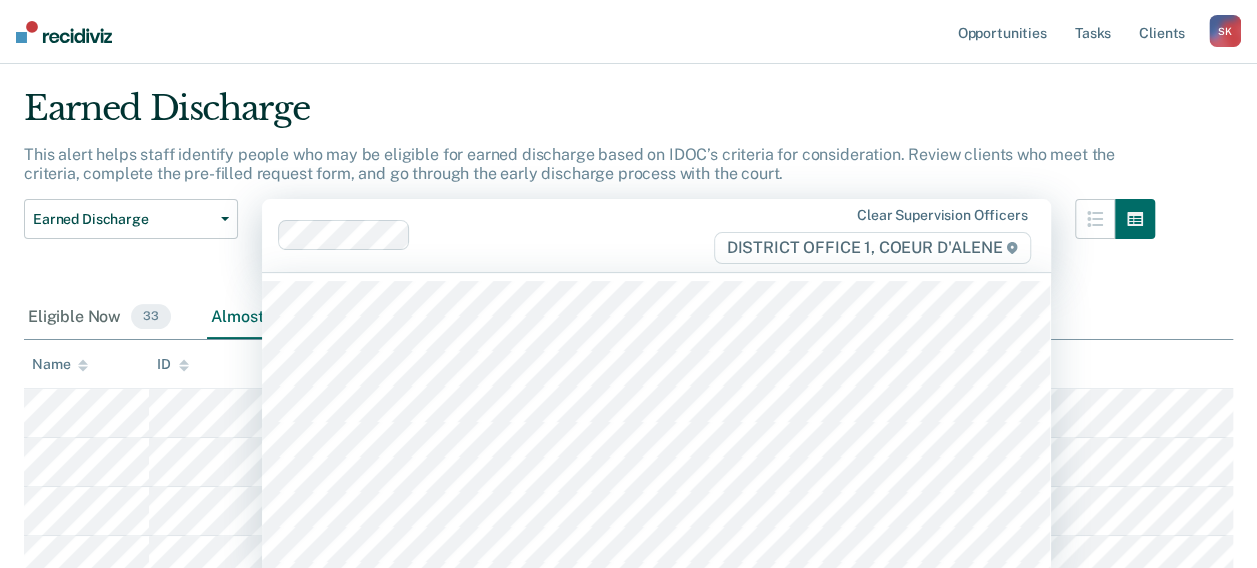 scroll, scrollTop: 55, scrollLeft: 0, axis: vertical 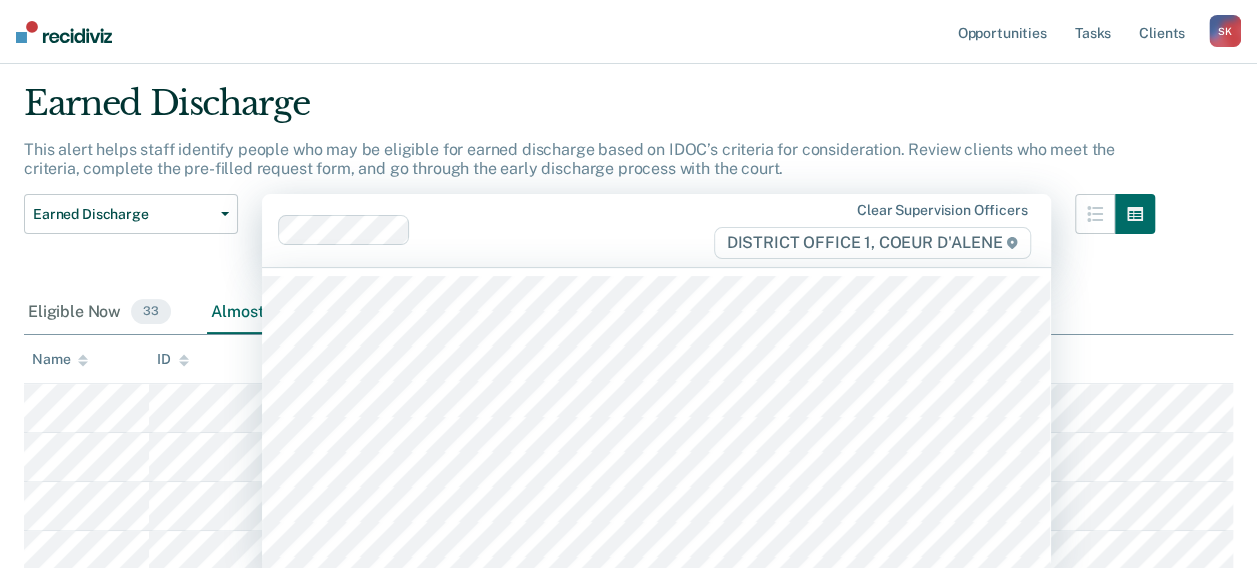 click on "Earned Discharge" at bounding box center [589, 111] 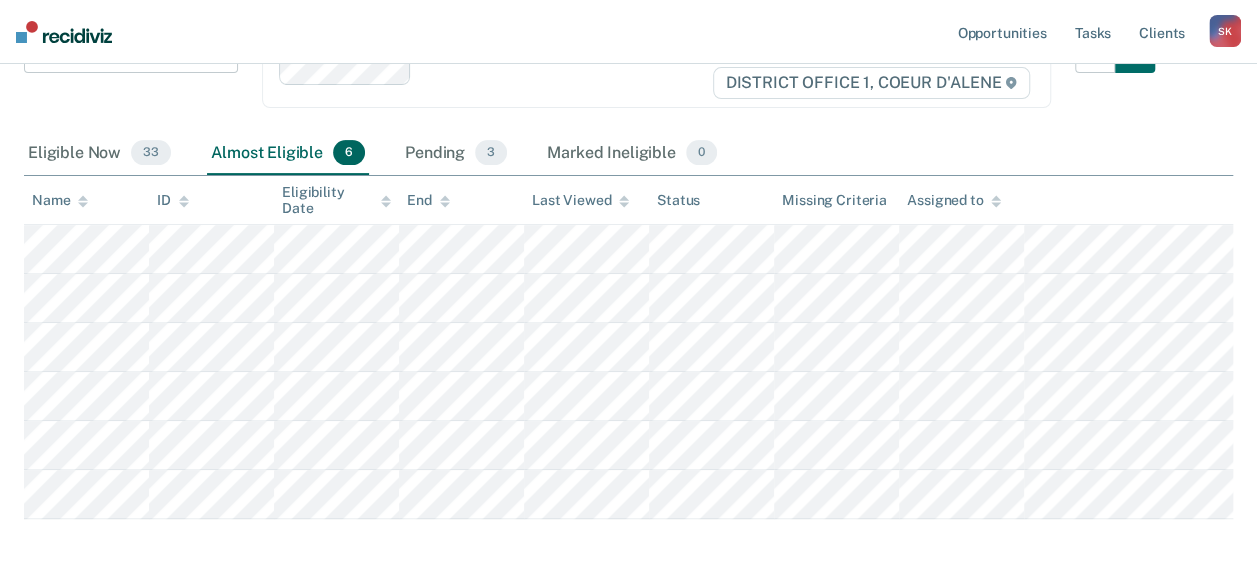 scroll, scrollTop: 210, scrollLeft: 0, axis: vertical 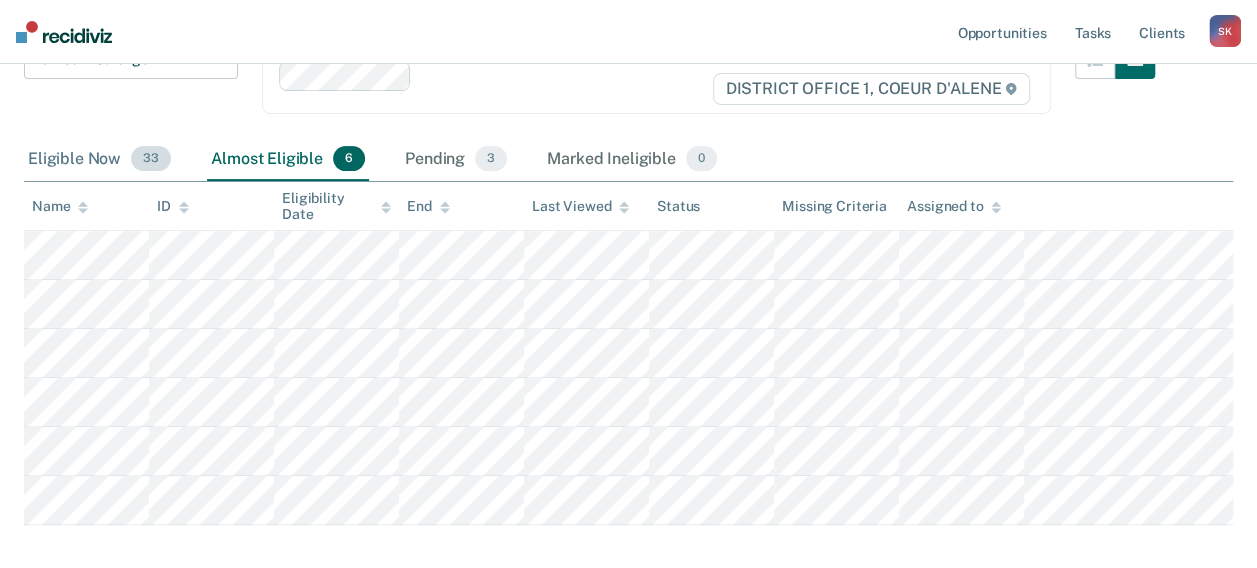 click on "Eligible Now 33" at bounding box center [99, 160] 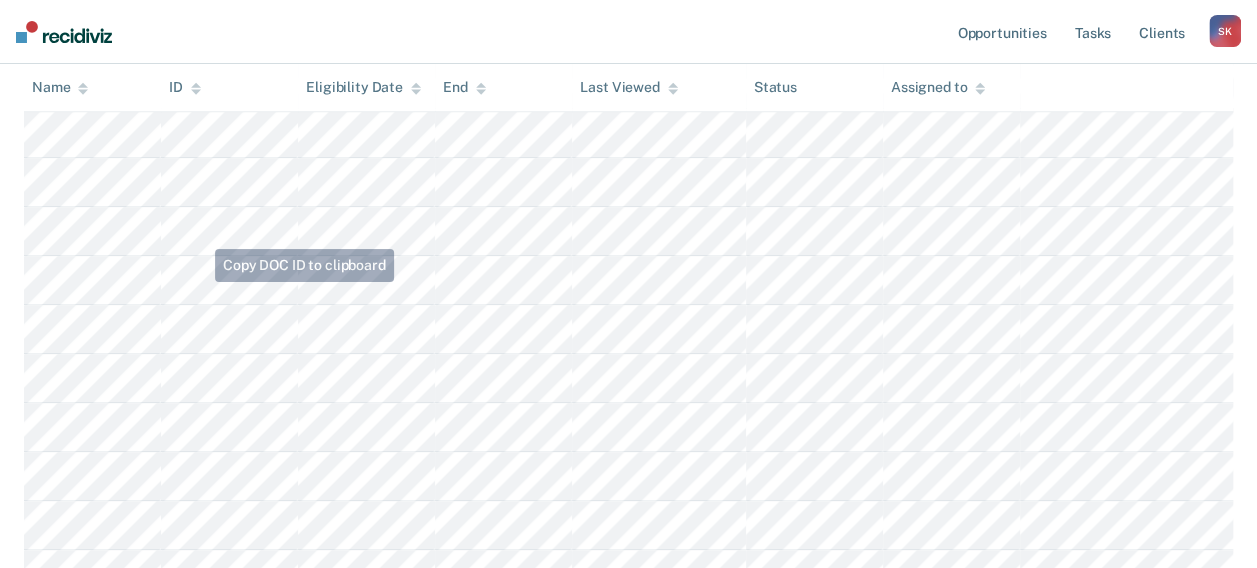 scroll, scrollTop: 770, scrollLeft: 0, axis: vertical 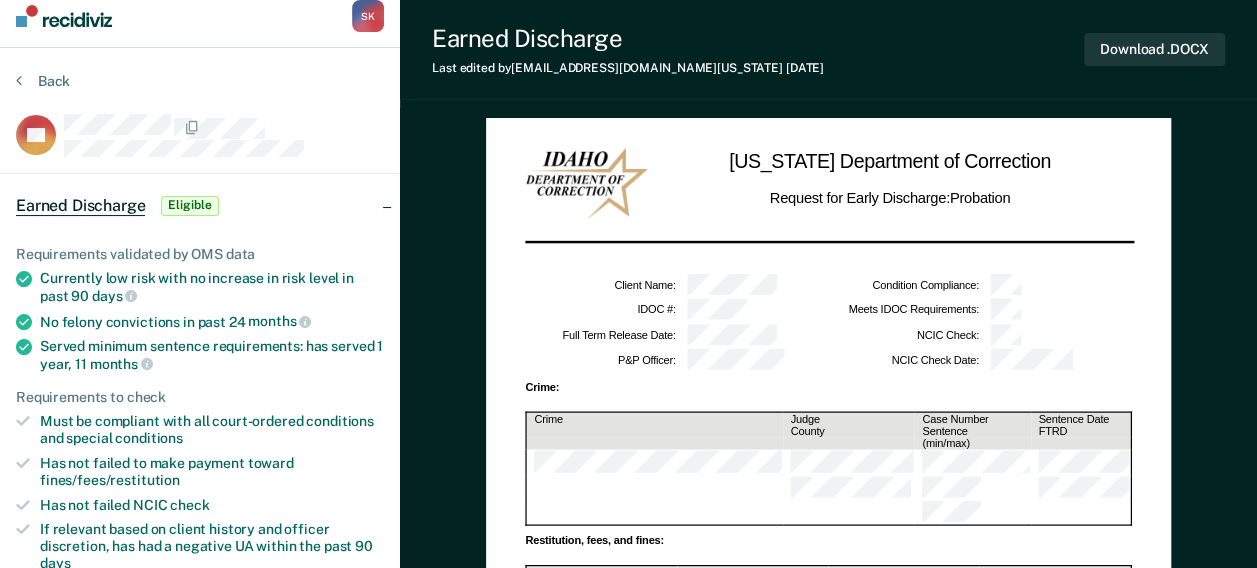 click at bounding box center (753, 359) 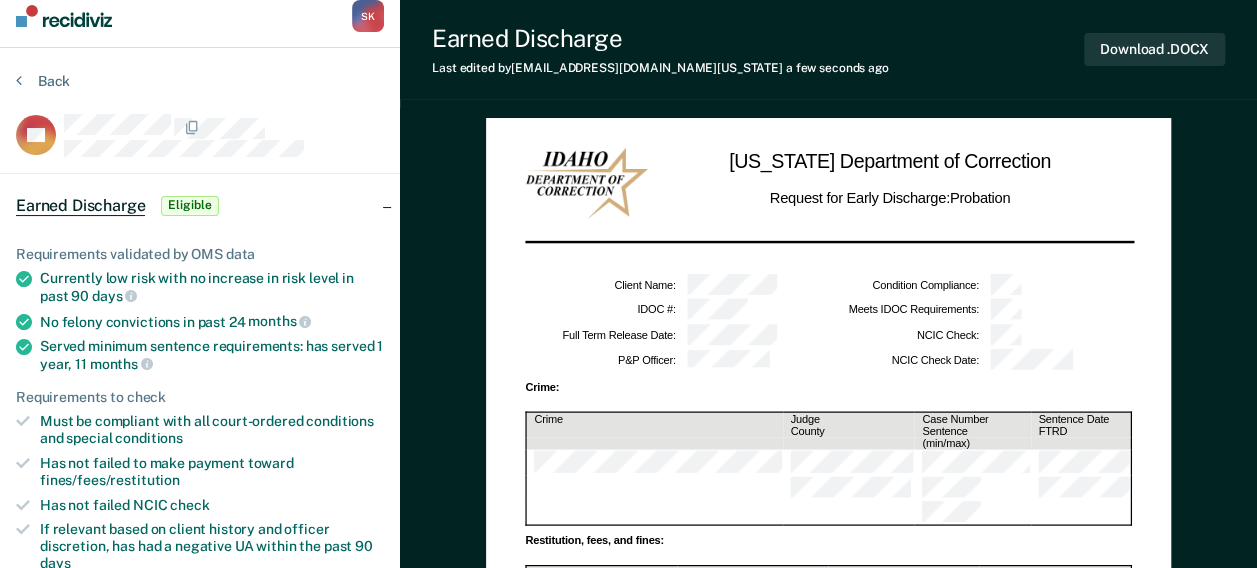 click on "Full Term Release Date : NCIC Check :" at bounding box center (828, 335) 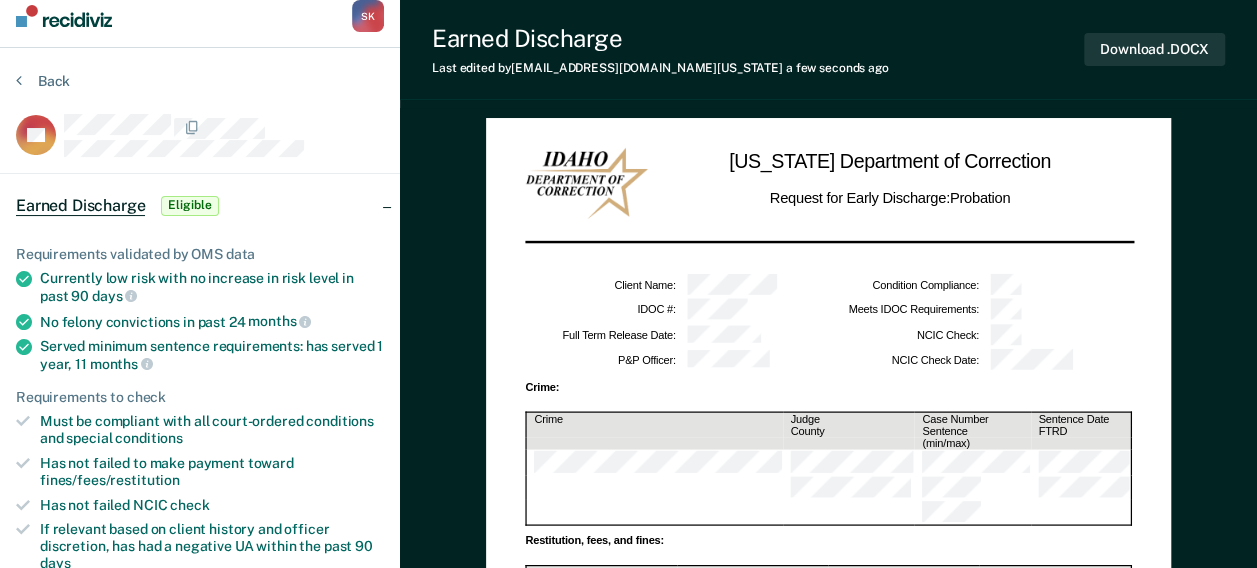 click on "[US_STATE] Department of Correction Request for Early Discharge:  Probation Client Name : Condition Compliance : IDOC # : Meets IDOC Requirements : Full Term Release Date : NCIC Check : P&P Officer : NCIC Check Date : Crime: Crime Judge Case Number Sentence Date County Sentence FTRD (min/max) Restitution, fees, and fines: Initial Amount Date of Last Payment Current Balance Restitution: Fines: LSI-R Assessment: Initial Score: Current Score: Date: Date: Response to Case Planning: Fill out in Word Request Narrative: Fill out in Word Attachments: Fill out in Word I declare under penalty of perjury pursuant to the law of the State of [US_STATE] that the foregoing is true and correct. Date Signature of  Probation & Parole Officer Approved: Date Signature of  IDOC District Manager/Designee Filed with the Court and copies provided to: Defendant/Defense Counsel Prosecutor Judge (Courtesy Copy)" at bounding box center (828, 752) 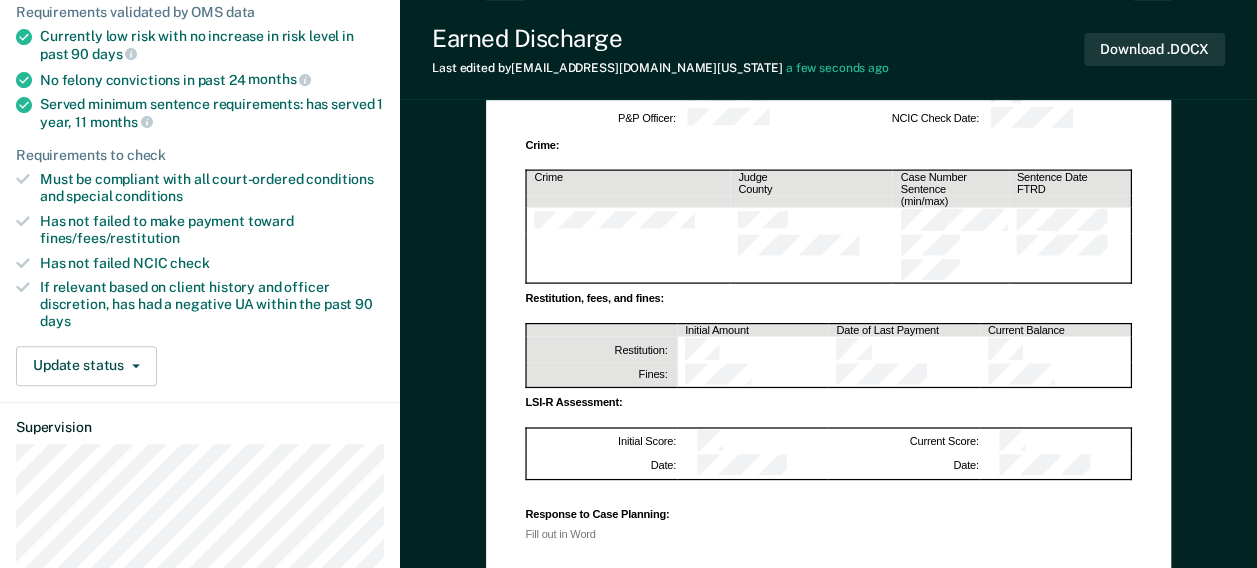 scroll, scrollTop: 264, scrollLeft: 0, axis: vertical 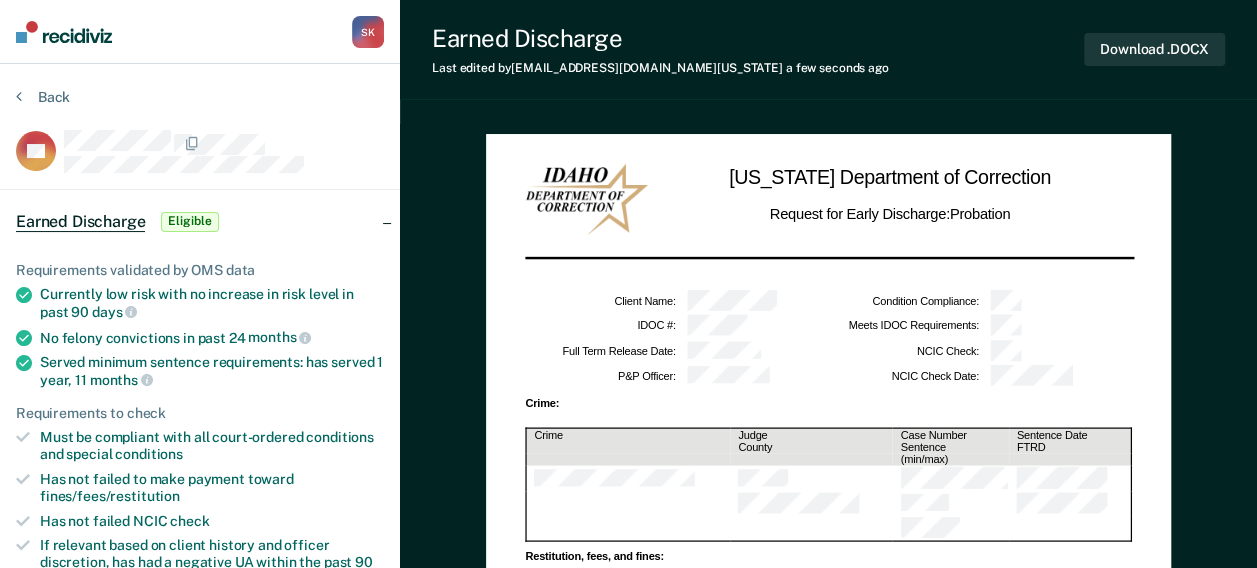 click on "Download .DOCX" at bounding box center (1154, 49) 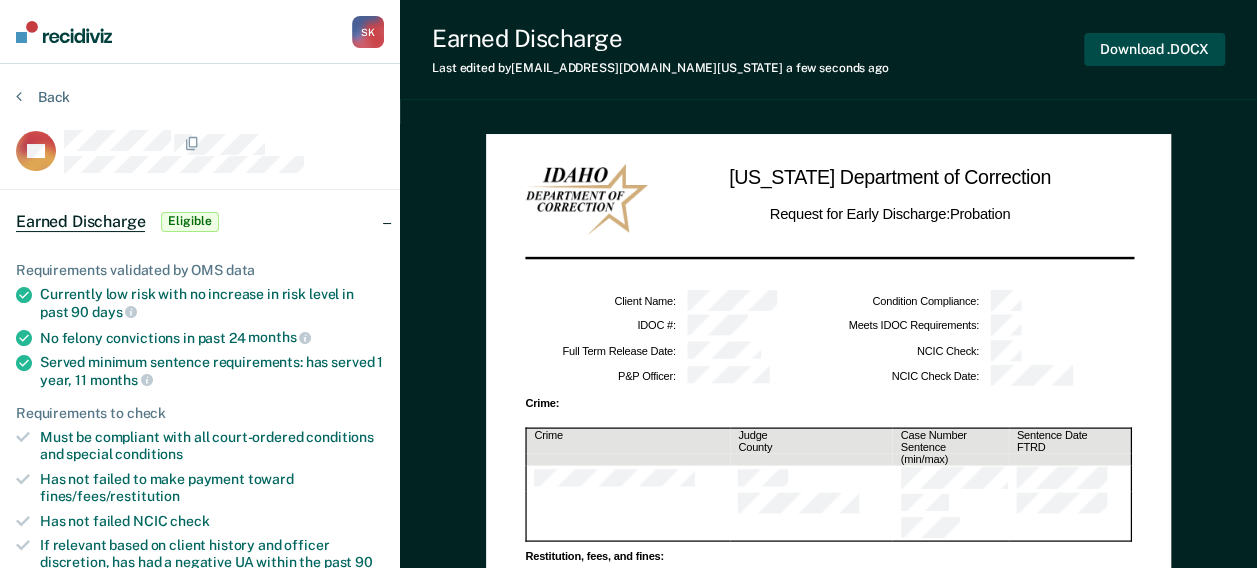 click on "Download .DOCX" at bounding box center [1154, 49] 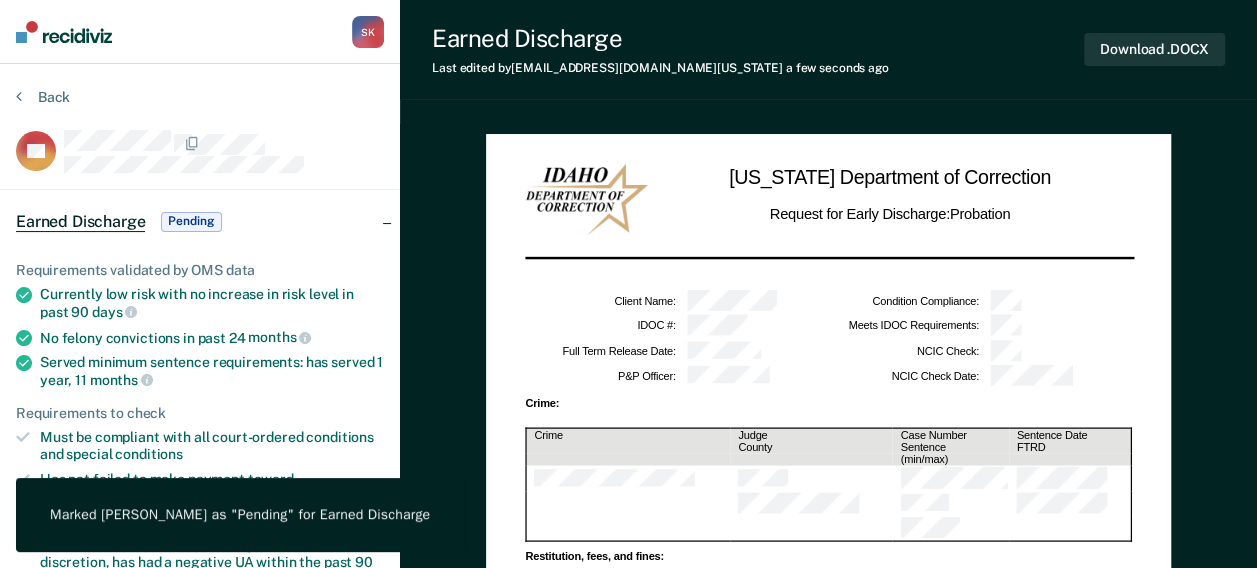 click on "[US_STATE] Department of Correction Request for Early Discharge:  Probation Client Name : Condition Compliance : IDOC # : Meets IDOC Requirements : Full Term Release Date : NCIC Check : P&P Officer : NCIC Check Date : Crime: Crime Judge Case Number Sentence Date County Sentence FTRD (min/max) Restitution, fees, and fines: Initial Amount Date of Last Payment Current Balance Restitution: Fines: LSI-R Assessment: Initial Score: Current Score: Date: Date: Response to Case Planning: Fill out in Word Request Narrative: Fill out in Word Attachments: Fill out in Word I declare under penalty of perjury pursuant to the law of the State of [US_STATE] that the foregoing is true and correct. Date Signature of  Probation & Parole Officer Approved: Date Signature of  IDOC District Manager/Designee Filed with the Court and copies provided to: Defendant/Defense Counsel Prosecutor Judge (Courtesy Copy)" at bounding box center (828, 835) 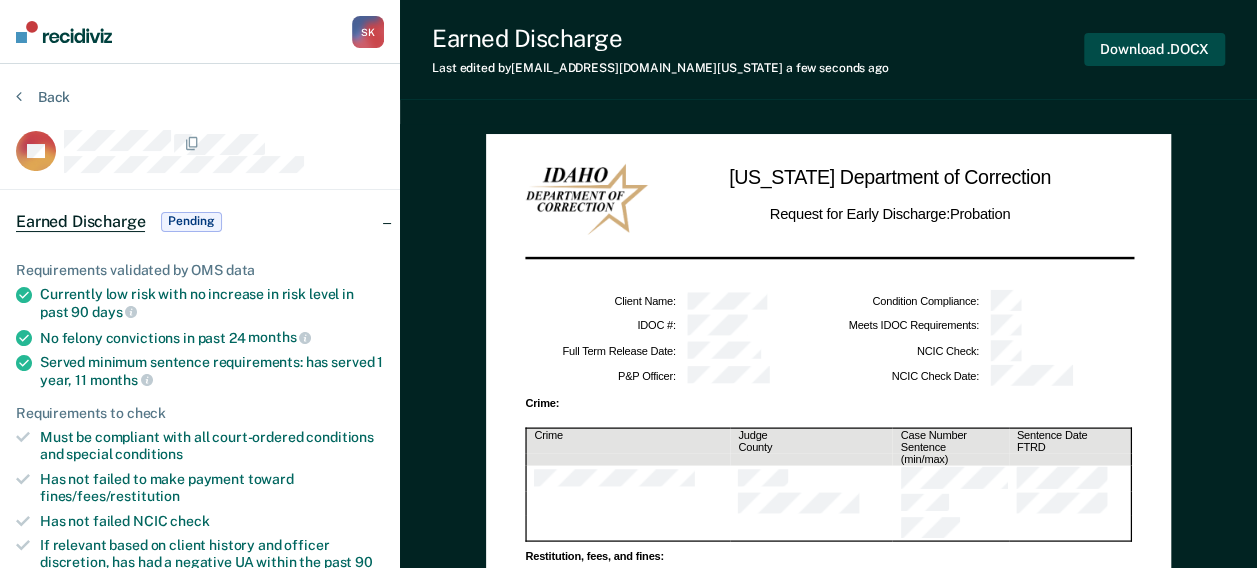 click on "Download .DOCX" at bounding box center [1154, 49] 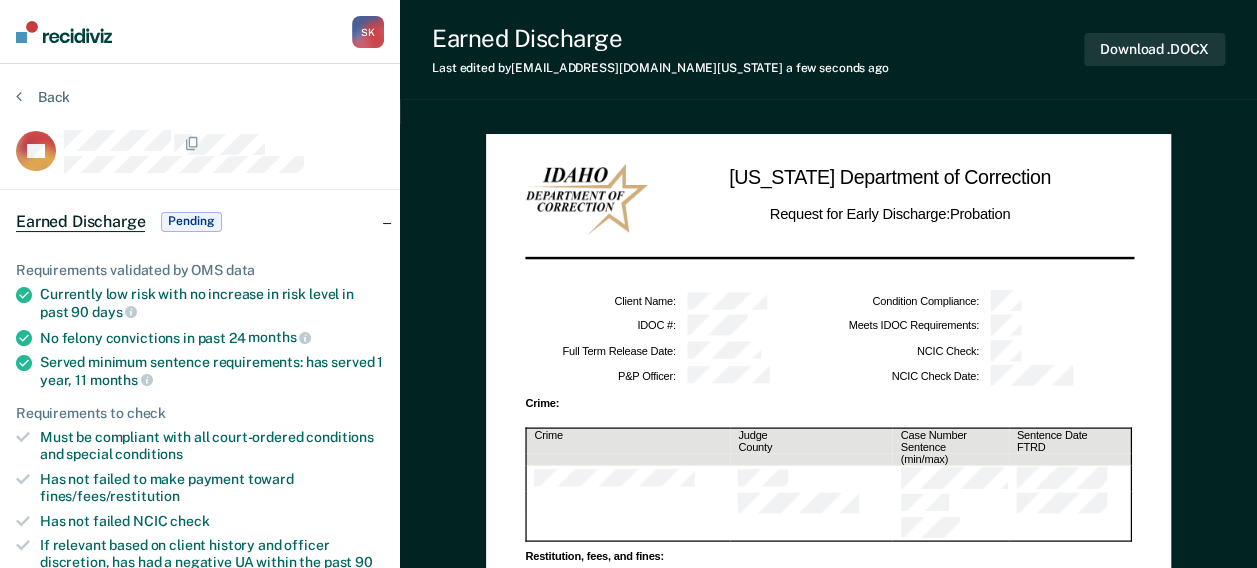 click on "P&P Officer : NCIC Check Date :" at bounding box center [828, 375] 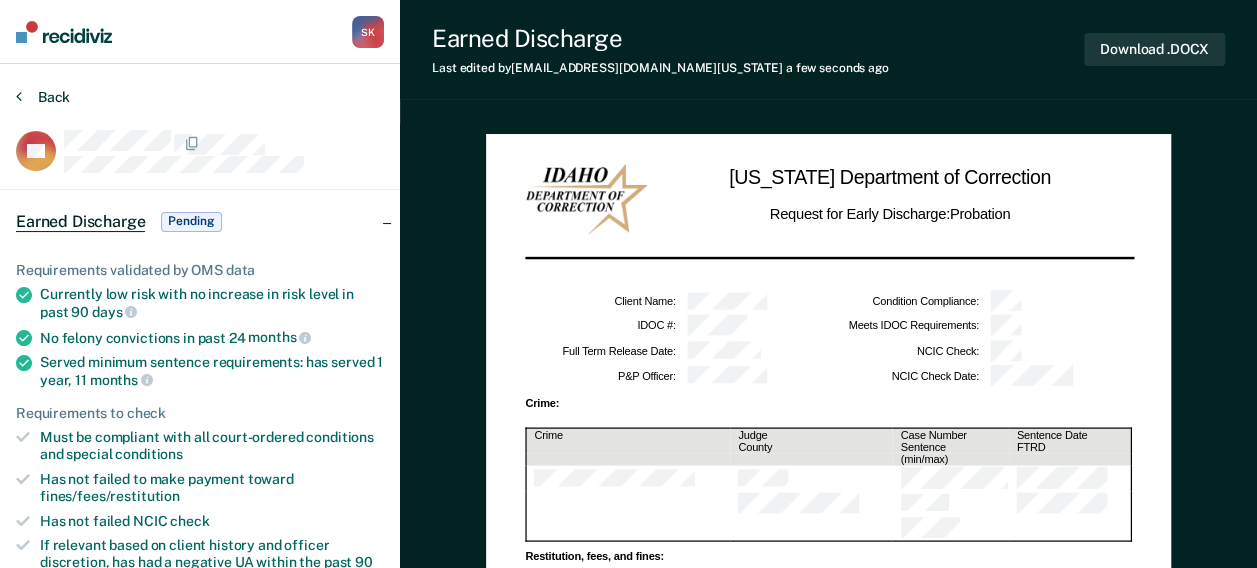 click on "Back" at bounding box center (43, 97) 